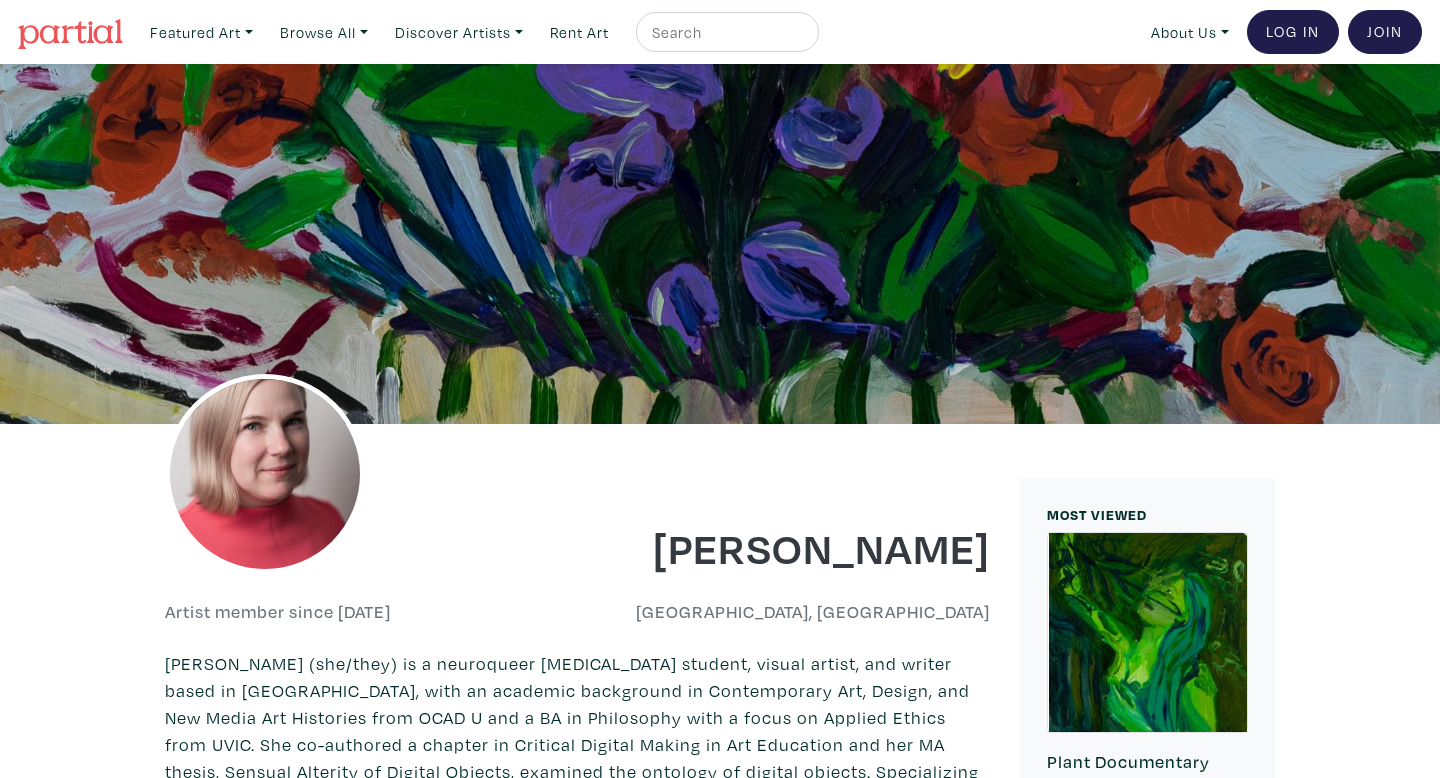 scroll, scrollTop: 0, scrollLeft: 0, axis: both 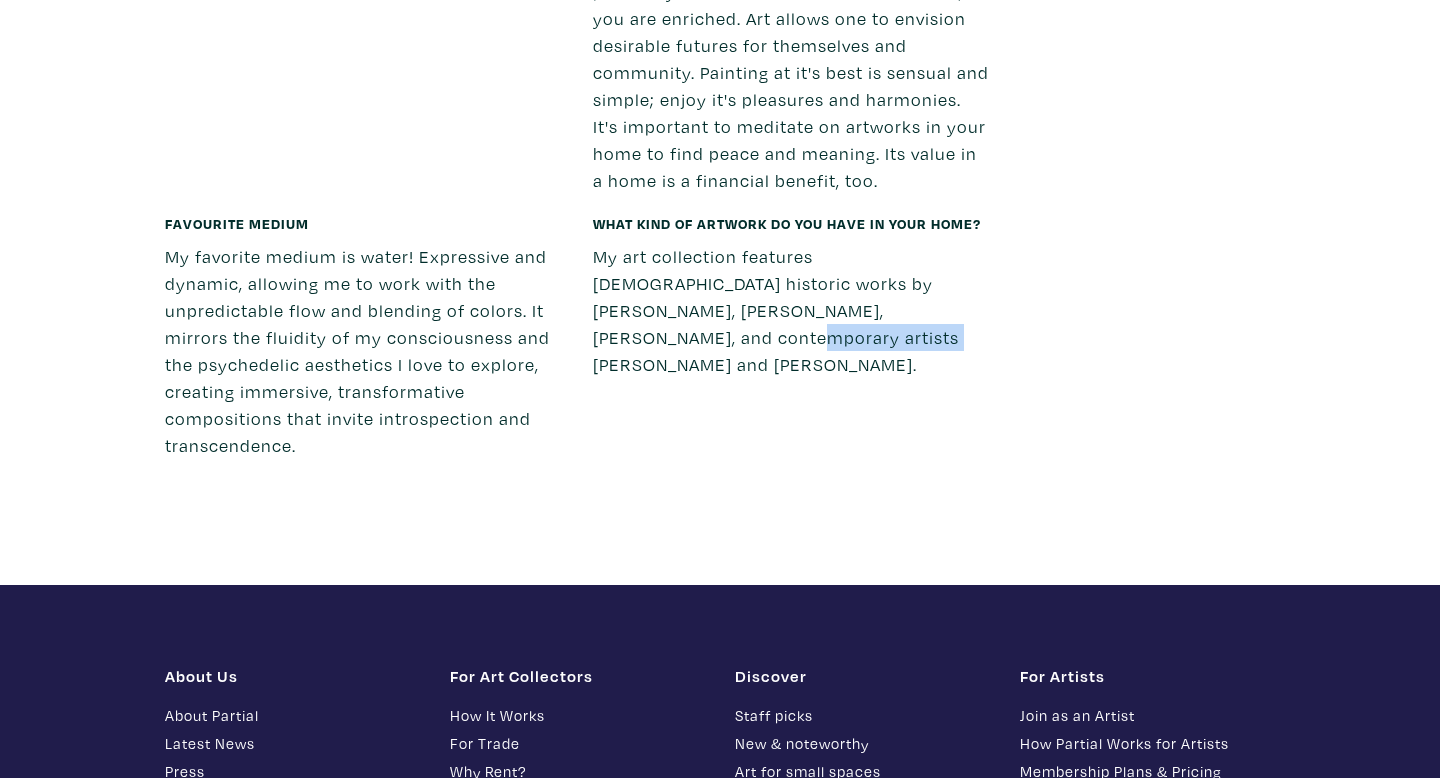 drag, startPoint x: 963, startPoint y: 310, endPoint x: 807, endPoint y: 310, distance: 156 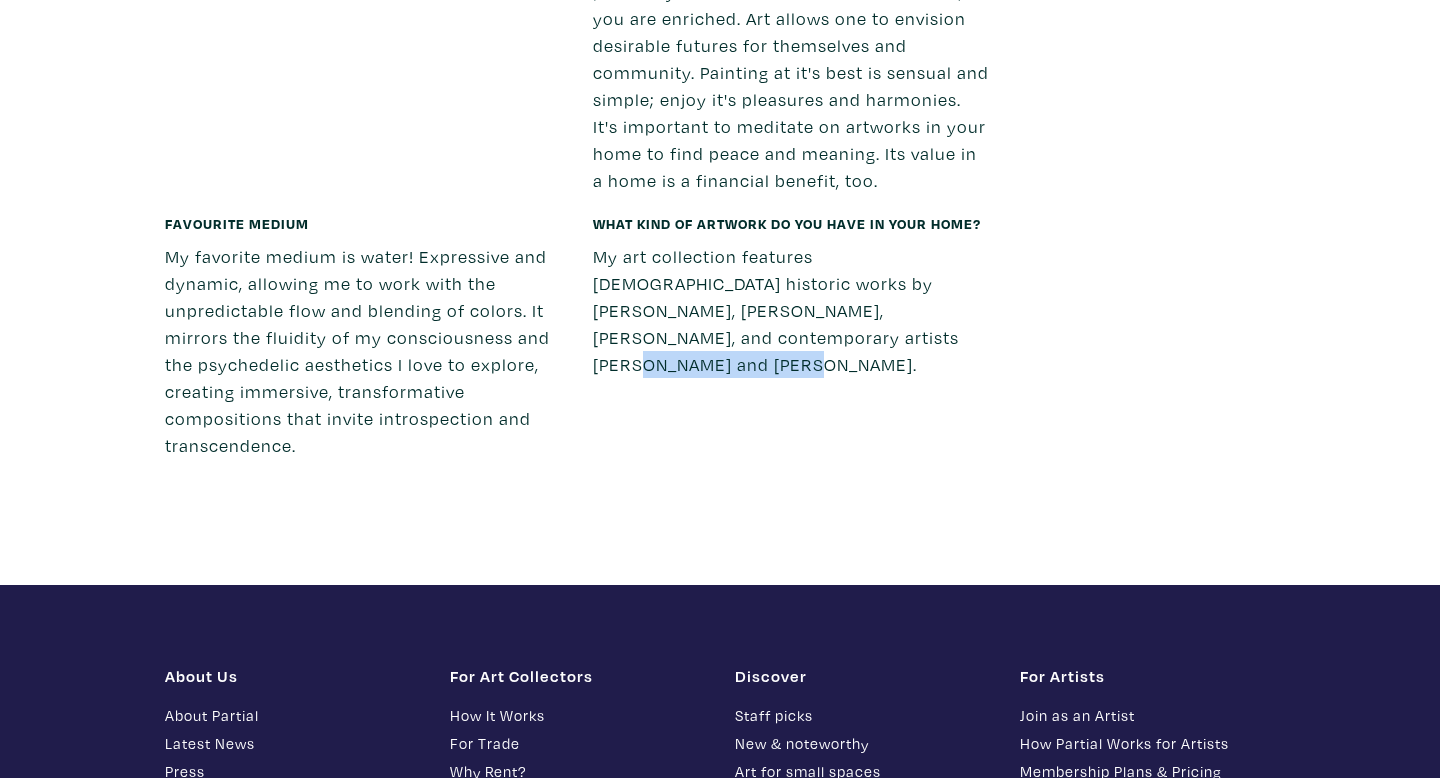 drag, startPoint x: 630, startPoint y: 334, endPoint x: 777, endPoint y: 347, distance: 147.57372 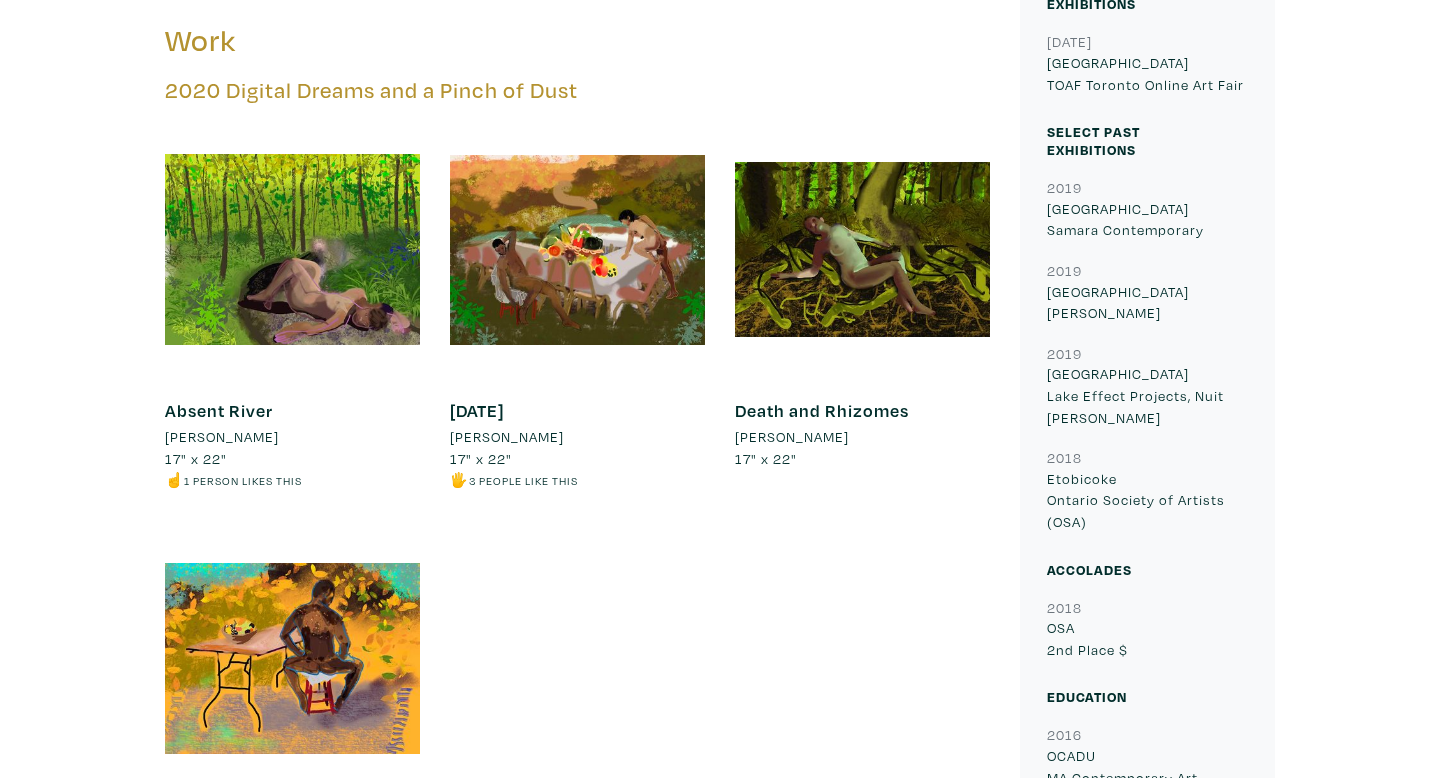 scroll, scrollTop: 903, scrollLeft: 0, axis: vertical 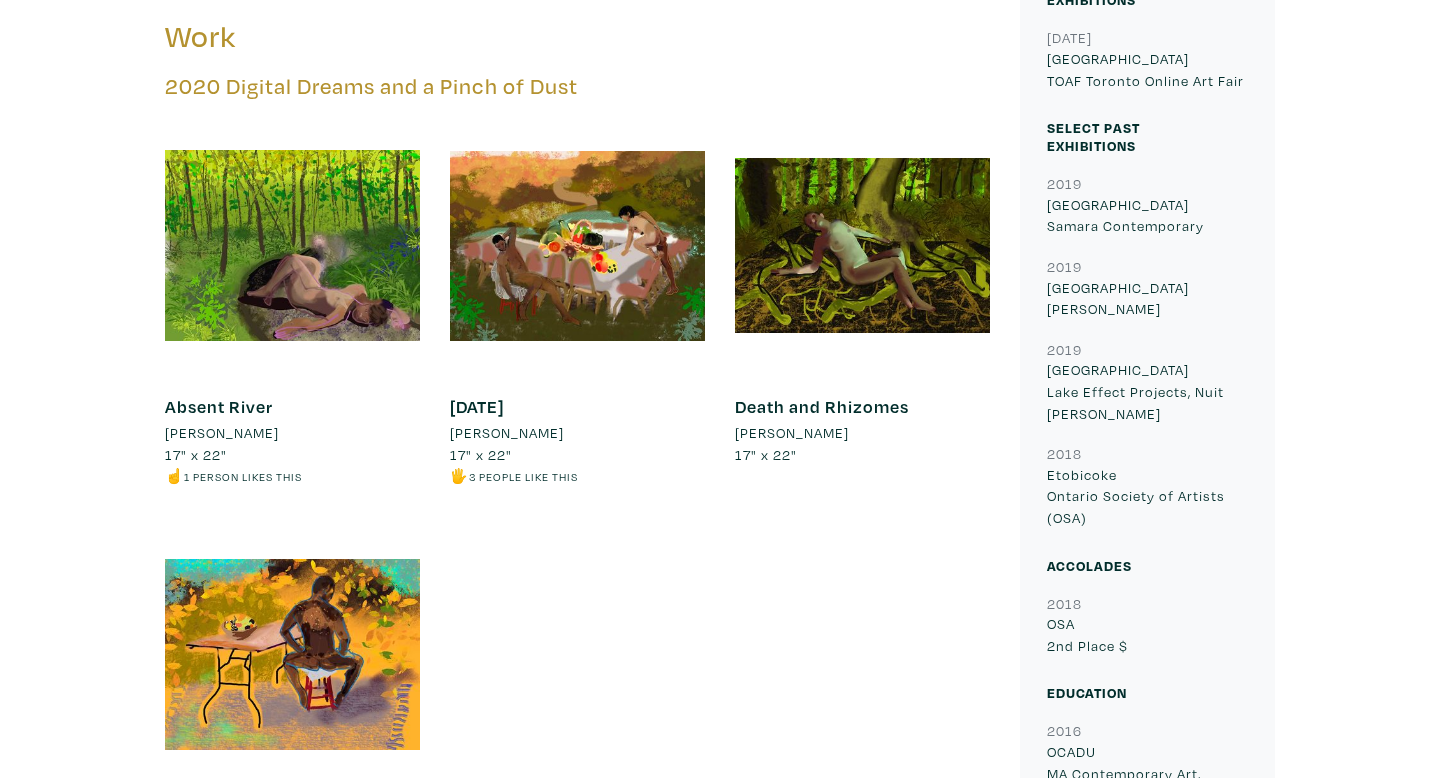 click at bounding box center (292, 245) 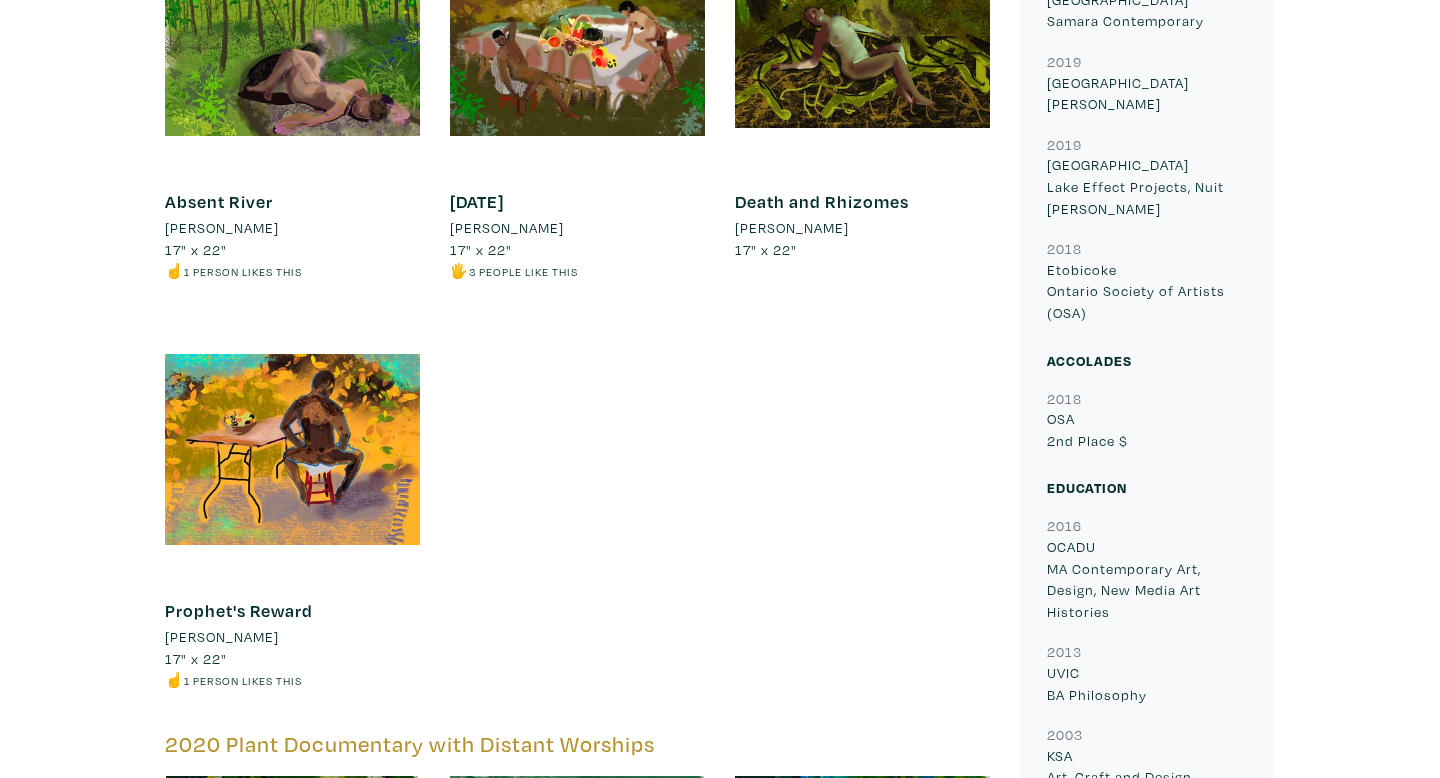 scroll, scrollTop: 1107, scrollLeft: 0, axis: vertical 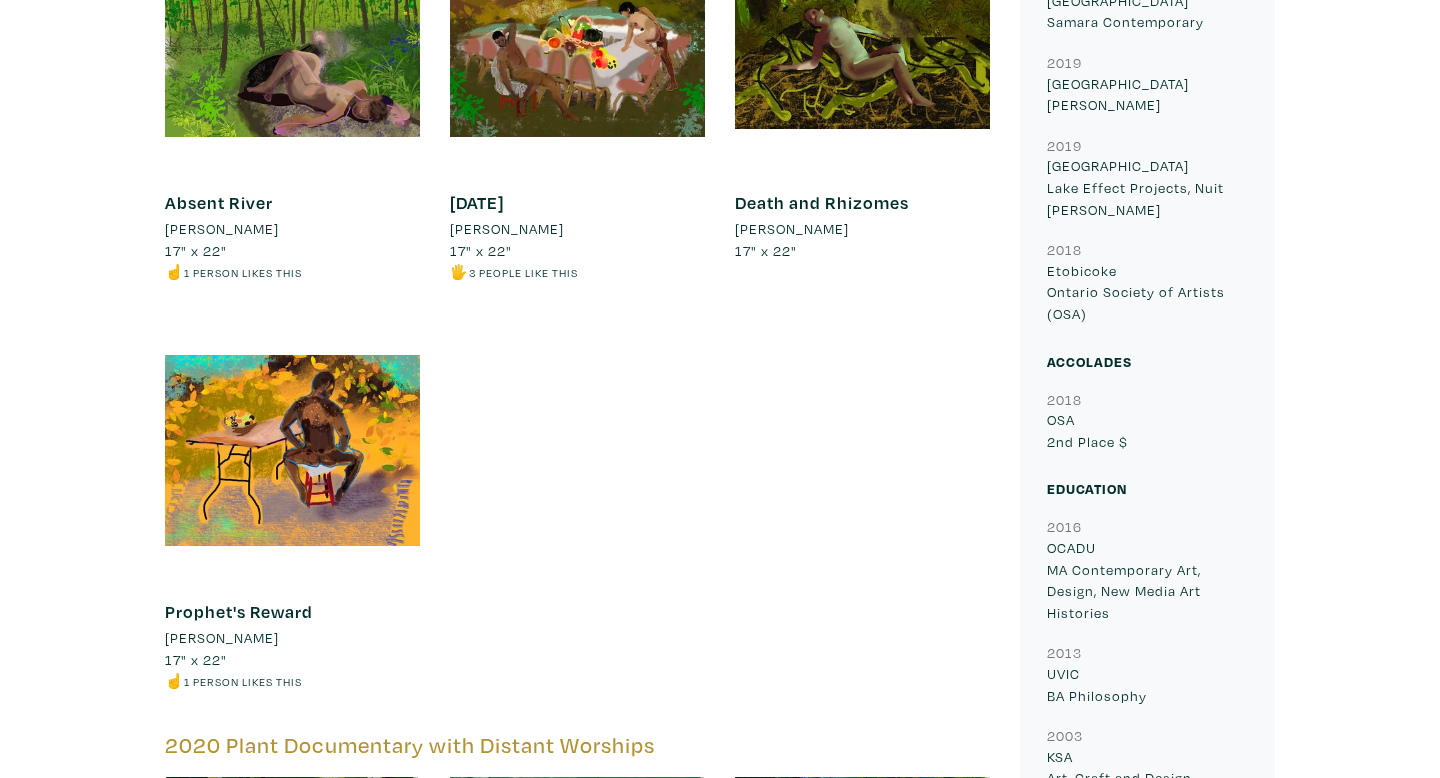 click at bounding box center [292, 450] 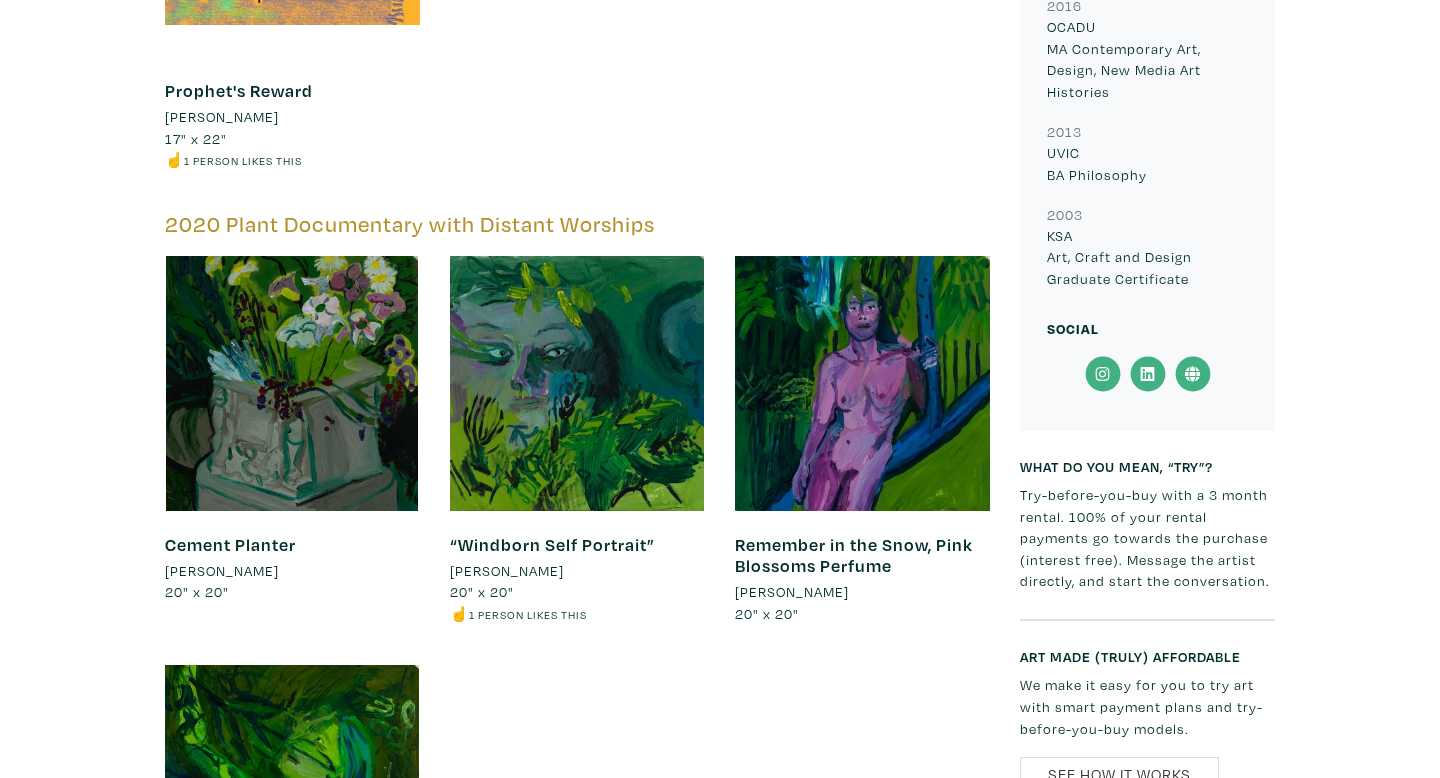 scroll, scrollTop: 1587, scrollLeft: 0, axis: vertical 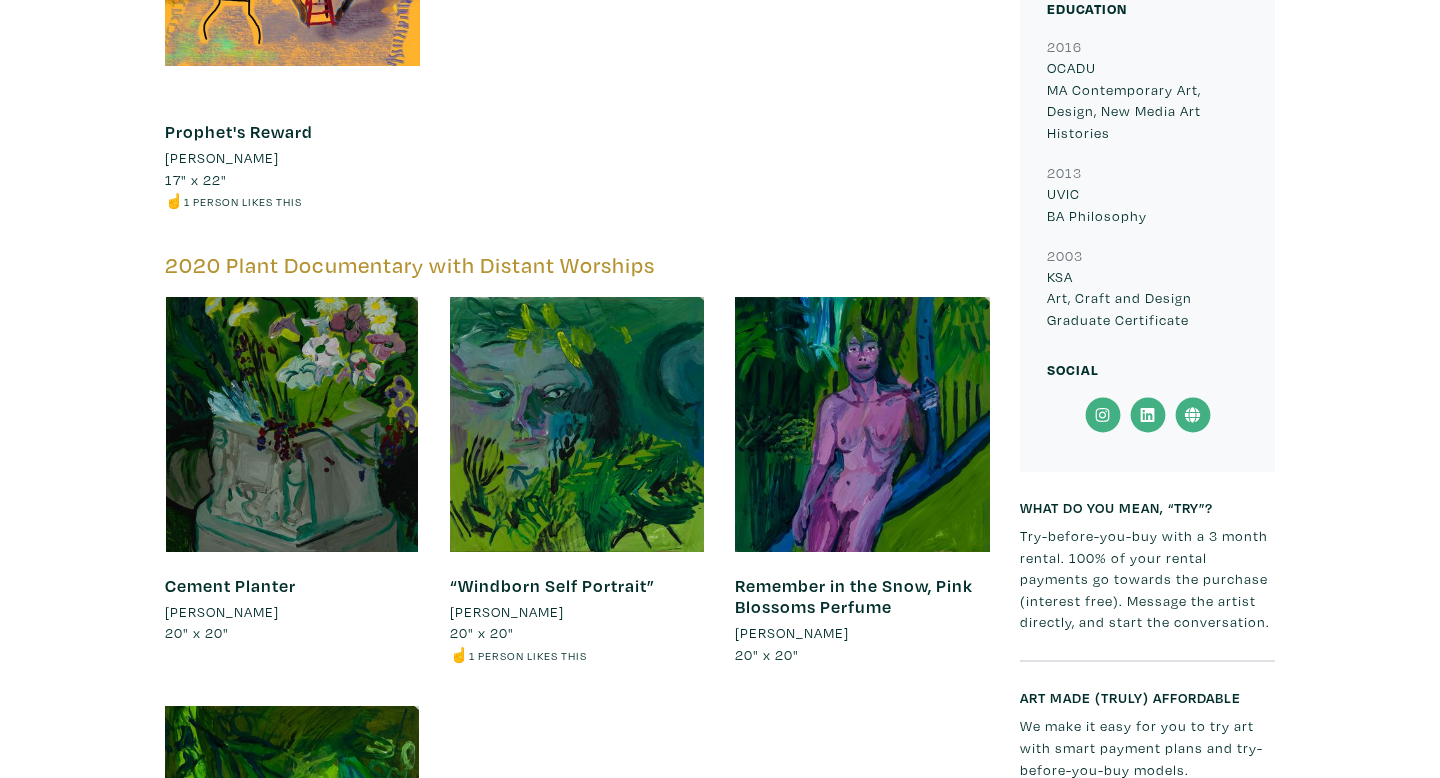 click at bounding box center (292, 424) 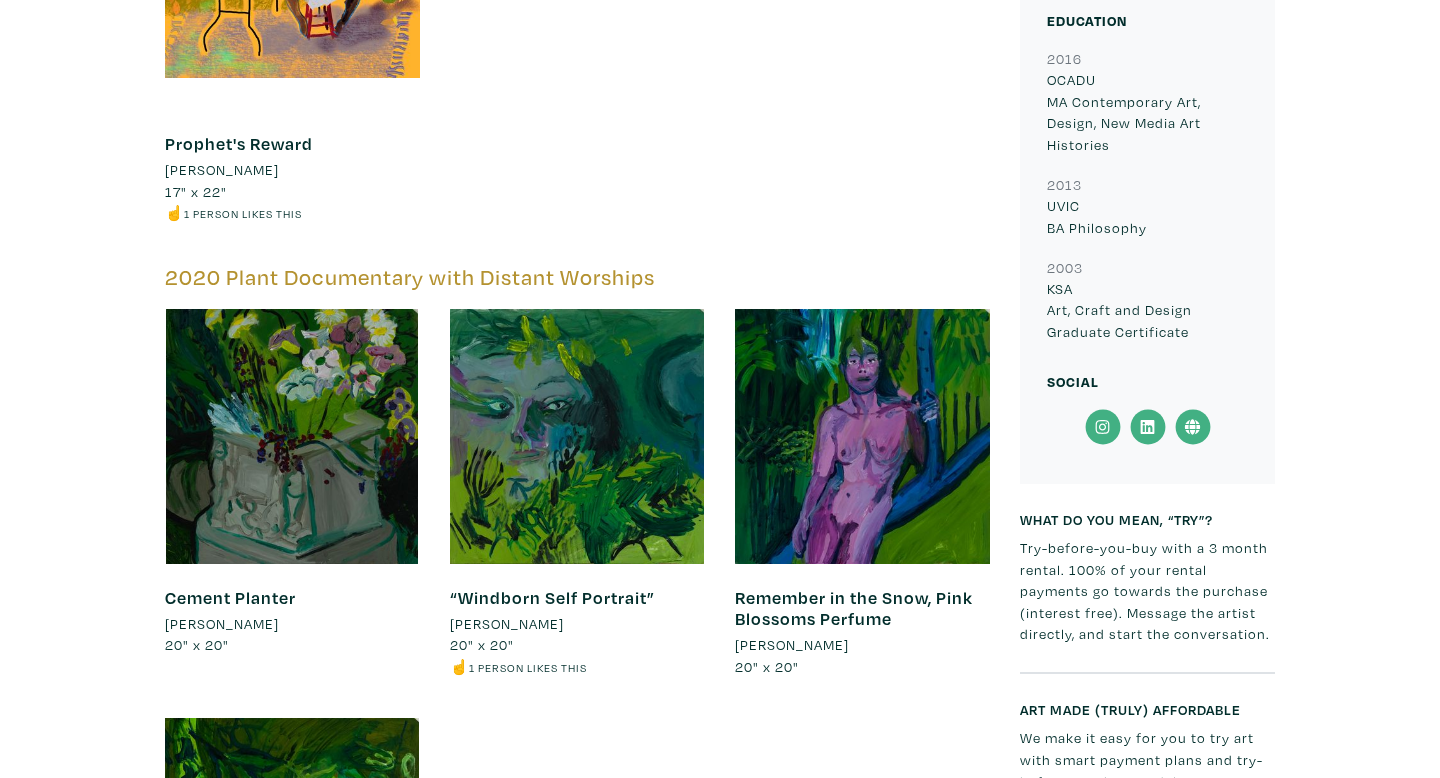 scroll, scrollTop: 1589, scrollLeft: 0, axis: vertical 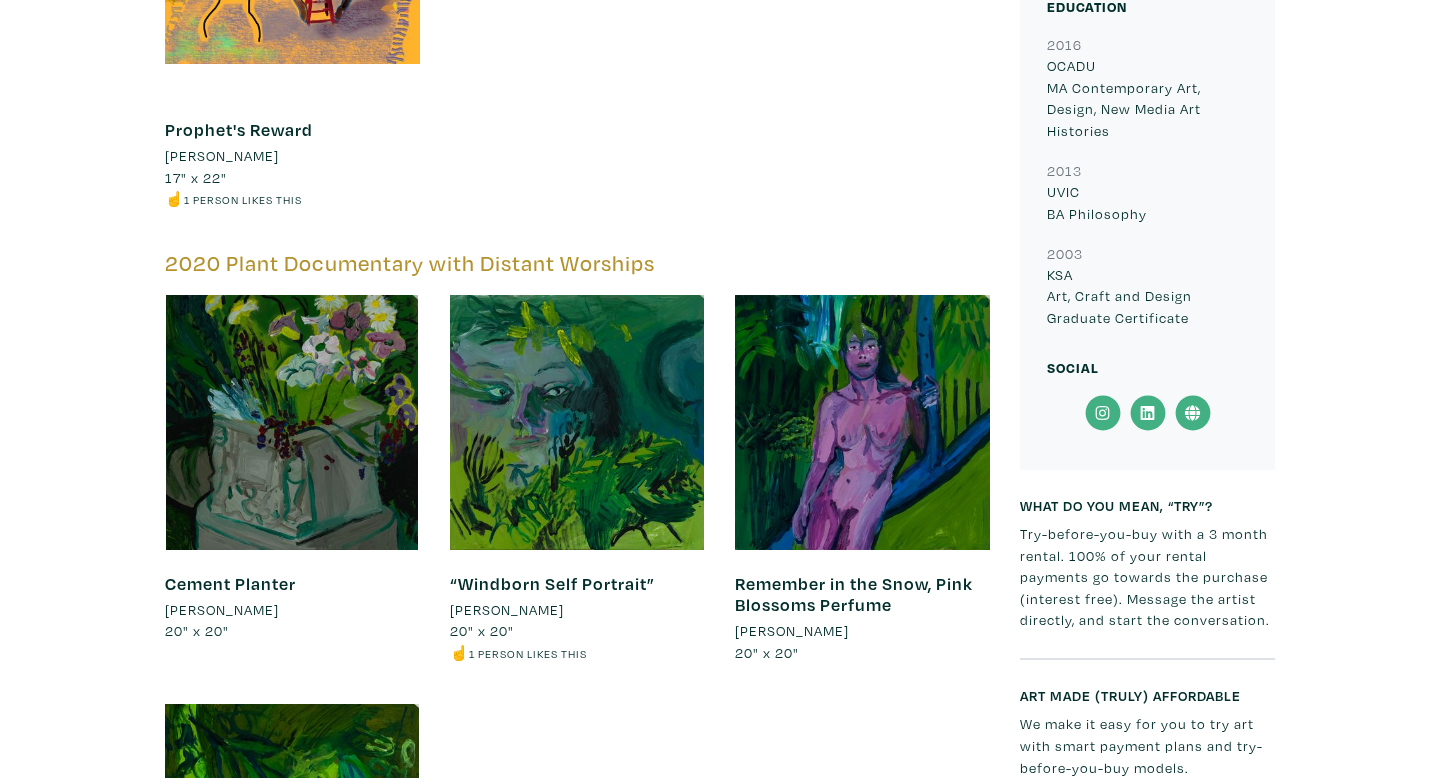 click at bounding box center [292, 422] 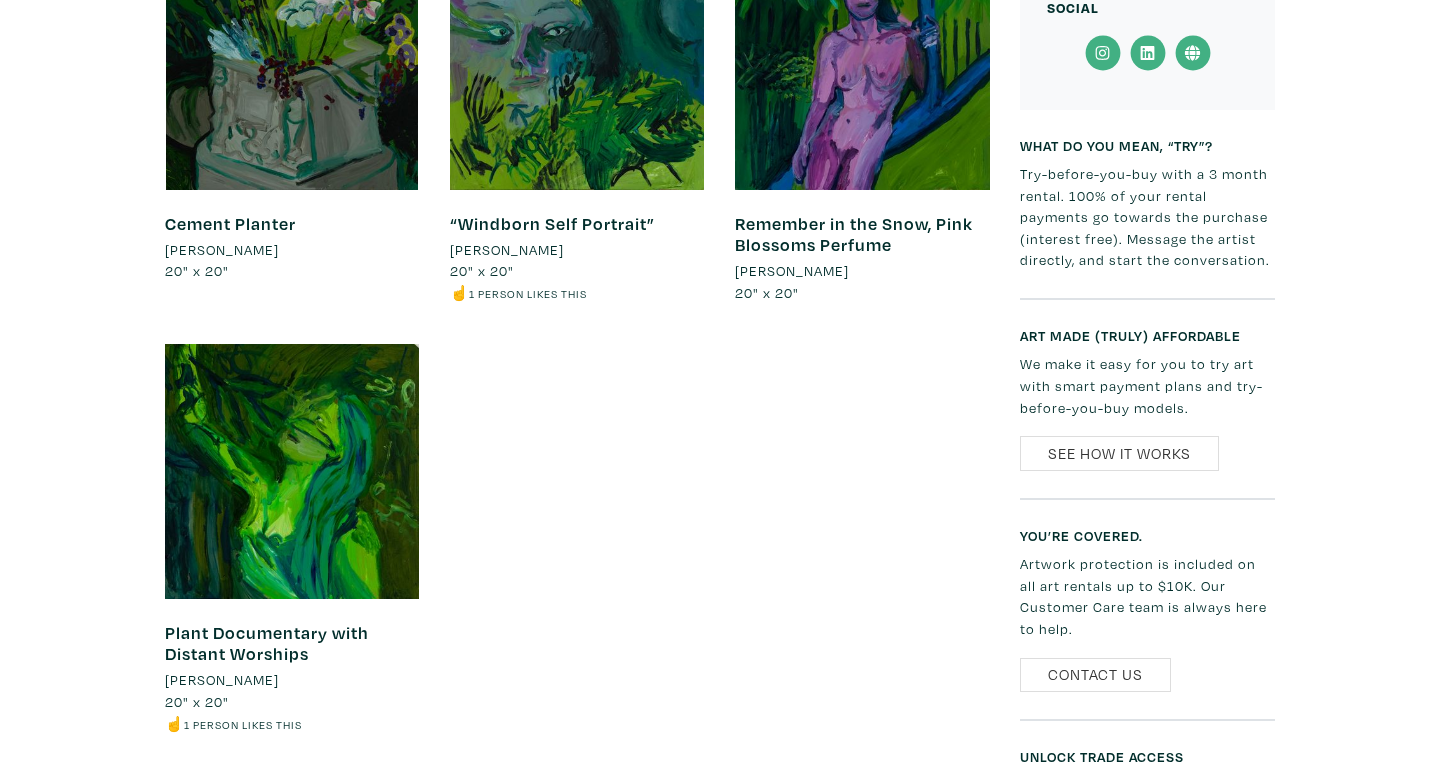 scroll, scrollTop: 1955, scrollLeft: 0, axis: vertical 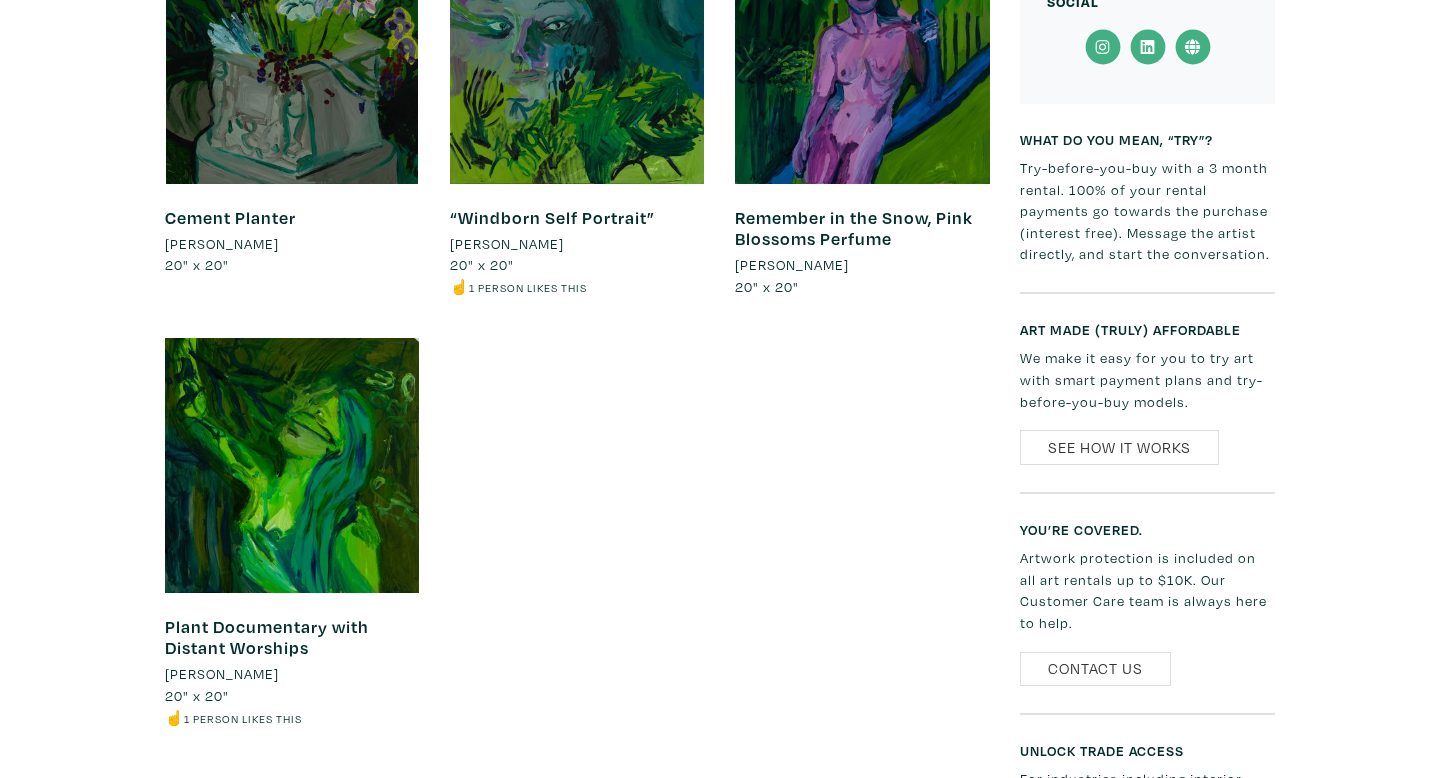 click at bounding box center [292, 465] 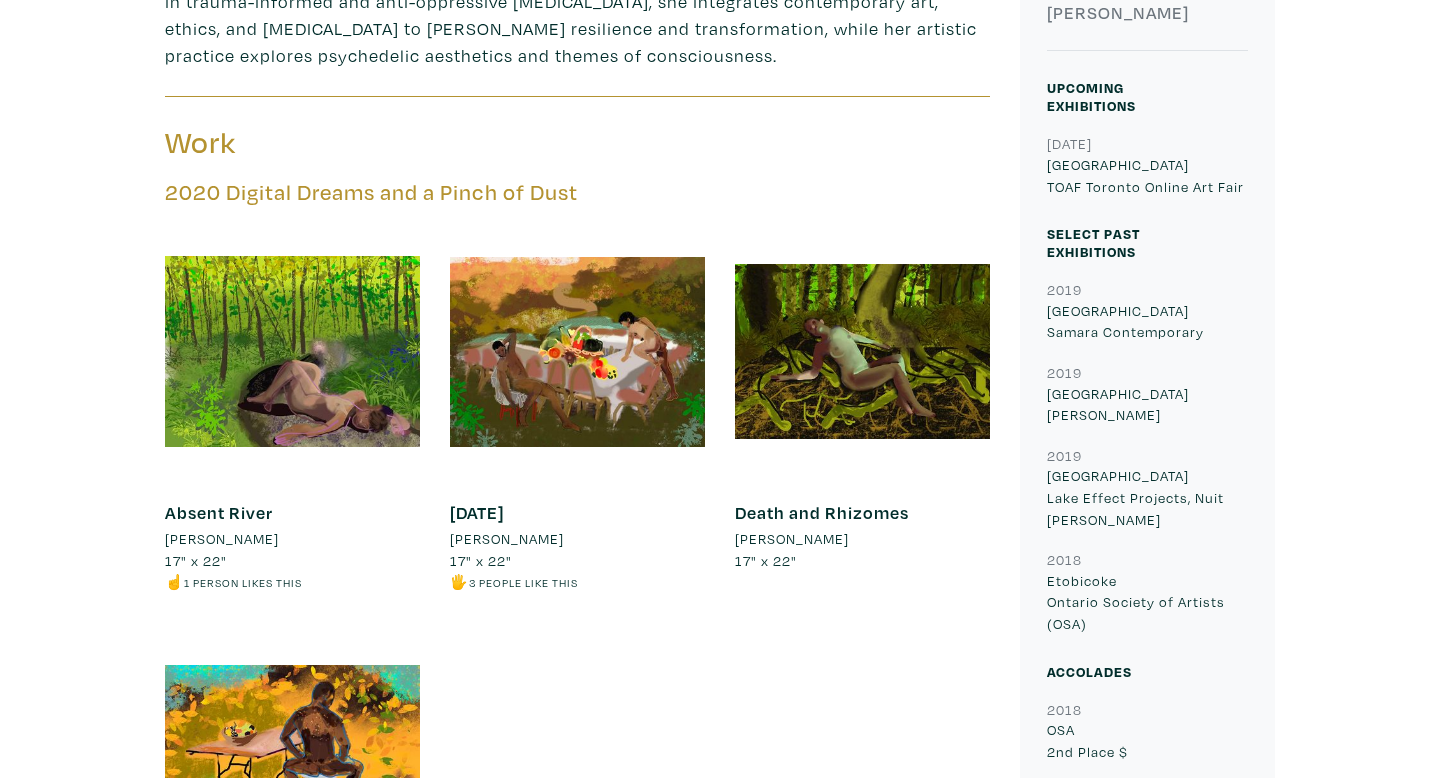 scroll, scrollTop: 715, scrollLeft: 0, axis: vertical 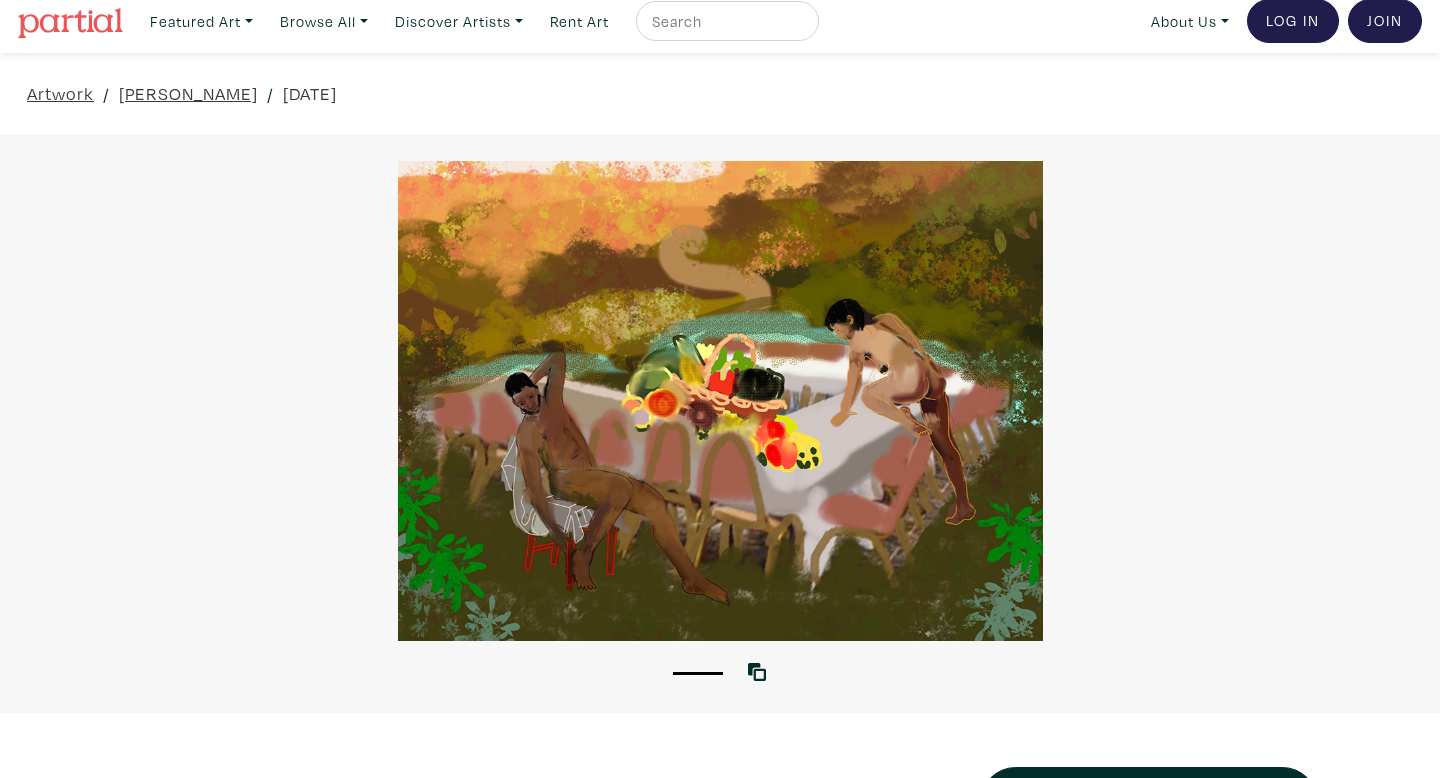 click at bounding box center (720, 401) 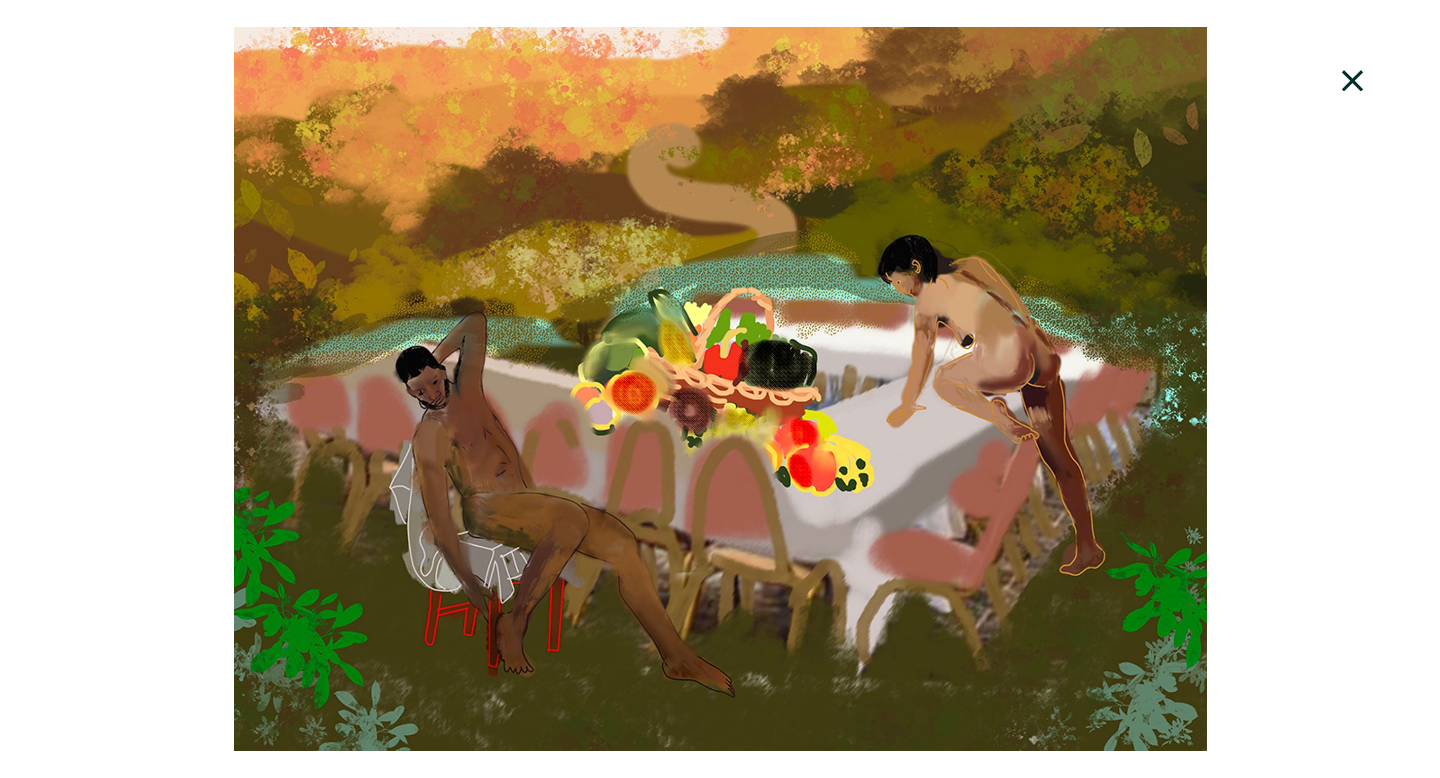 click 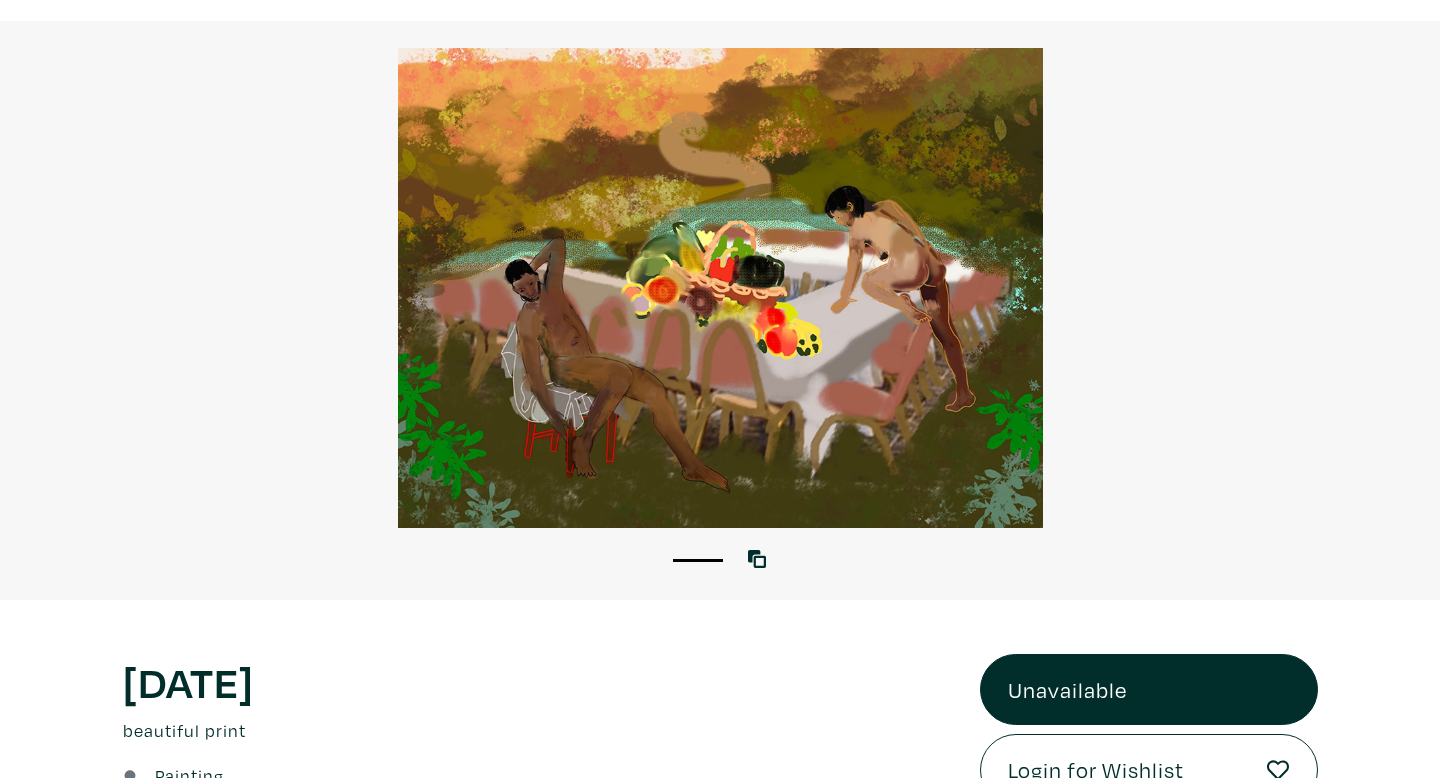scroll, scrollTop: 0, scrollLeft: 0, axis: both 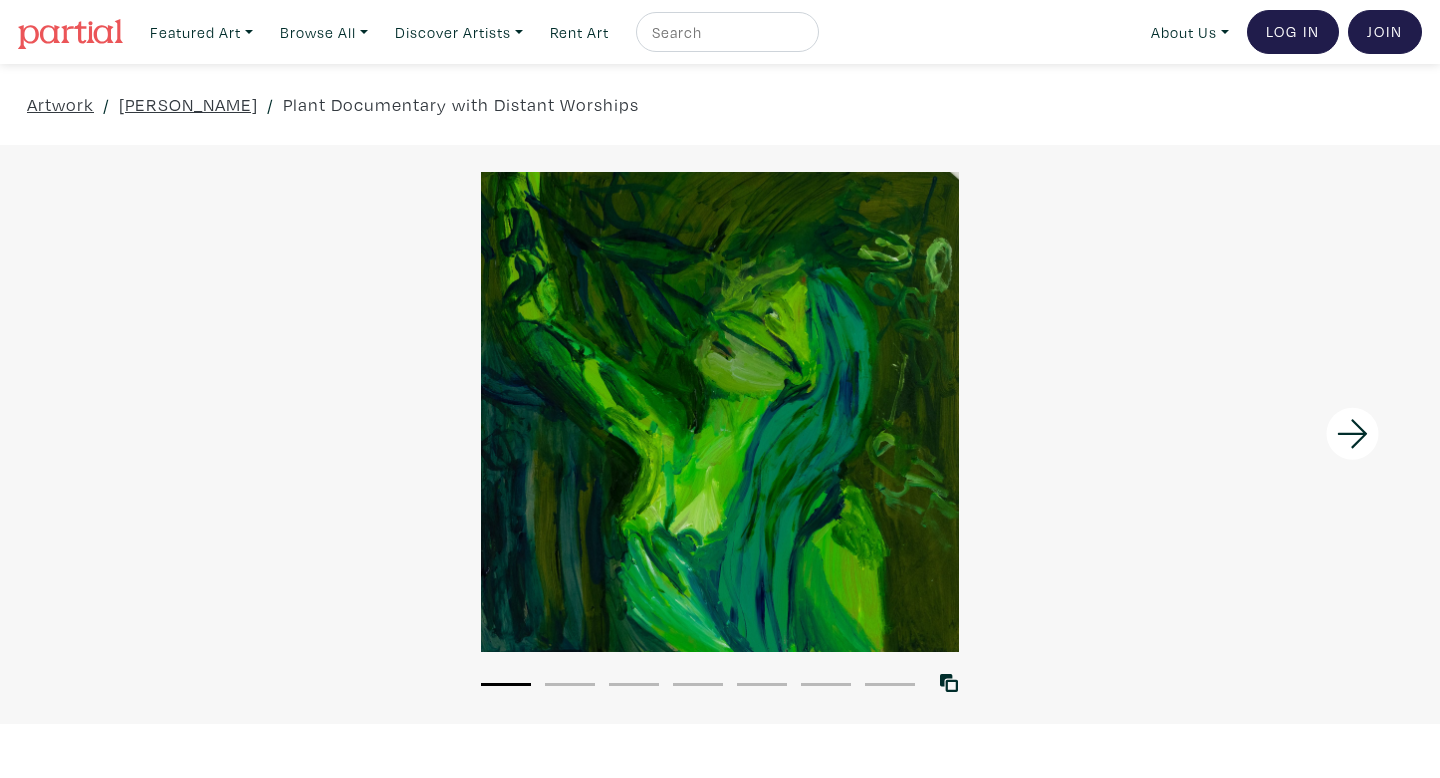 click on "2" at bounding box center (570, 684) 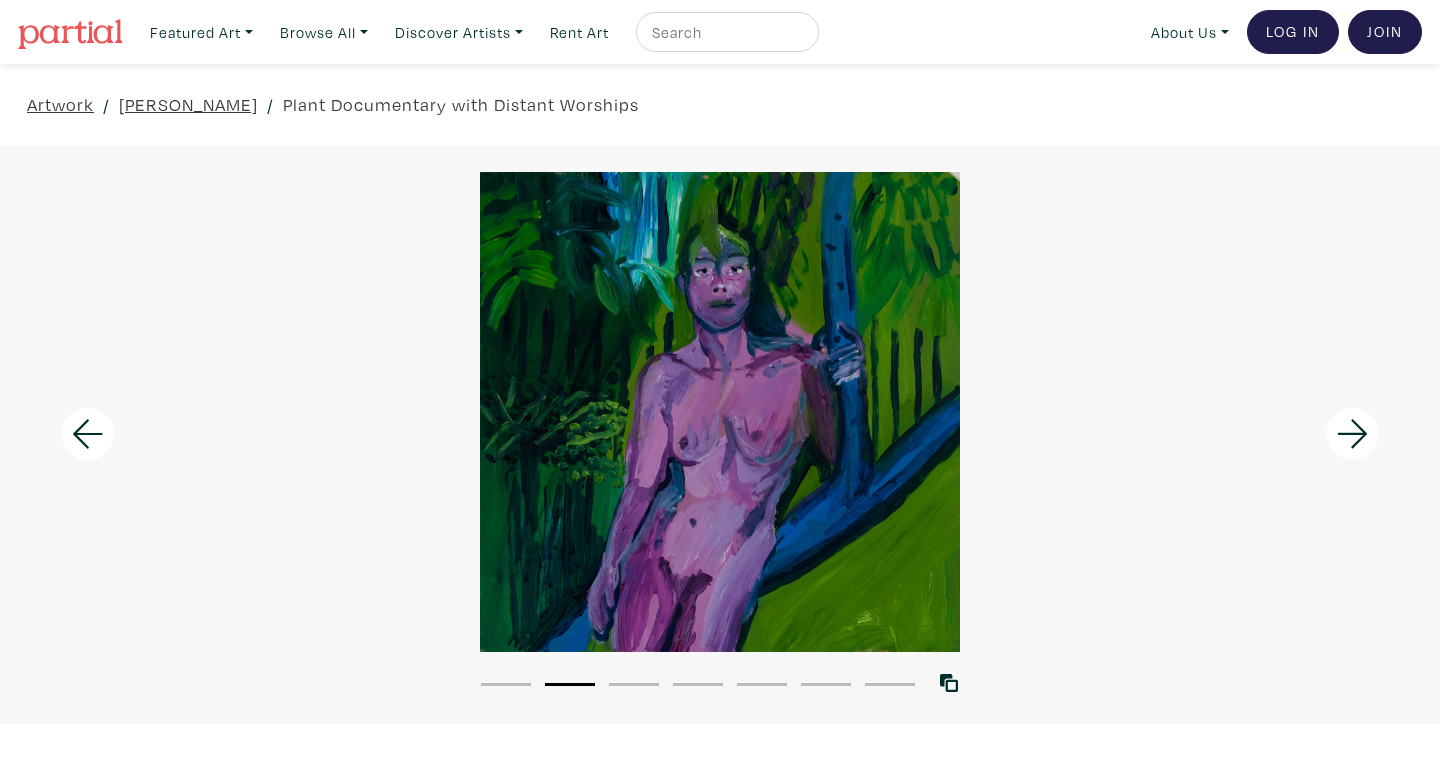 click on "1" at bounding box center (506, 684) 